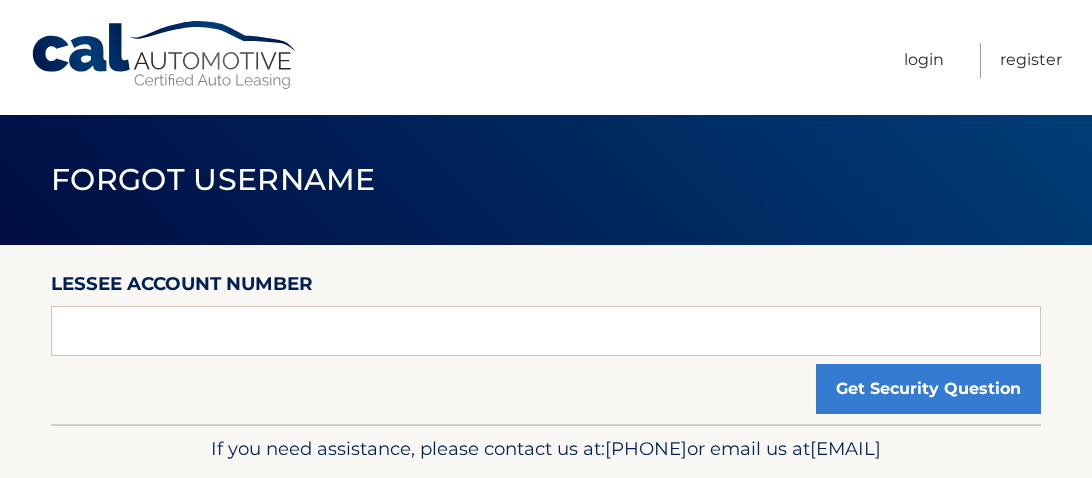 scroll, scrollTop: 0, scrollLeft: 0, axis: both 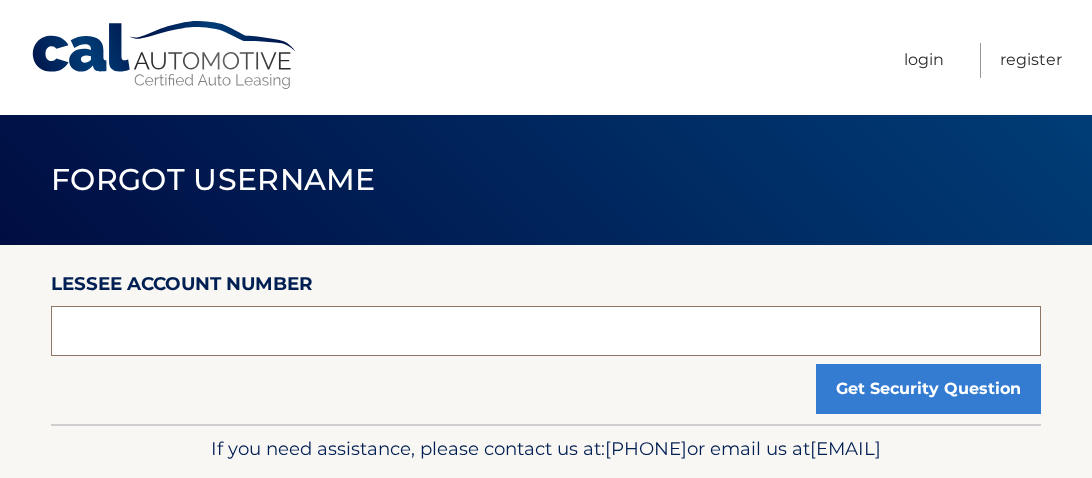 click at bounding box center (546, 331) 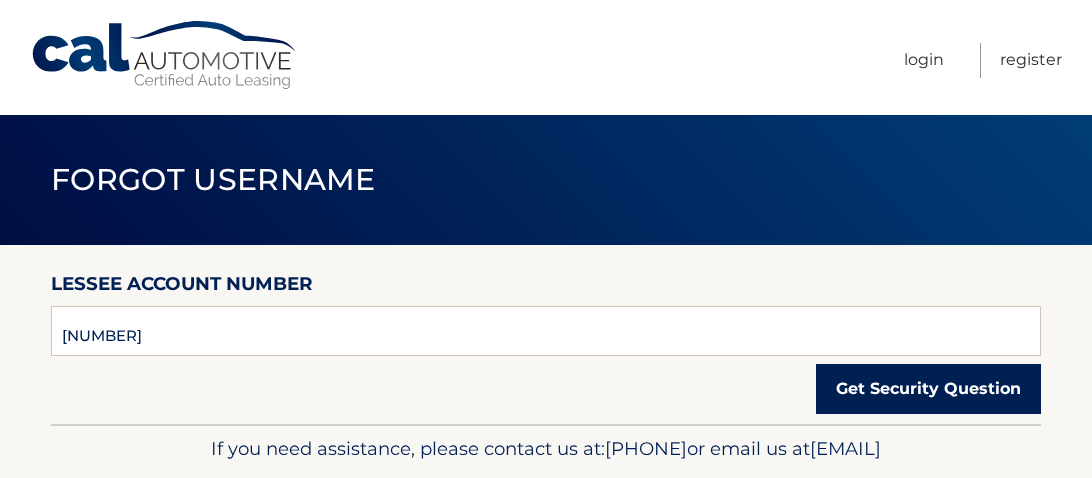 click on "Get Security Question" at bounding box center (928, 389) 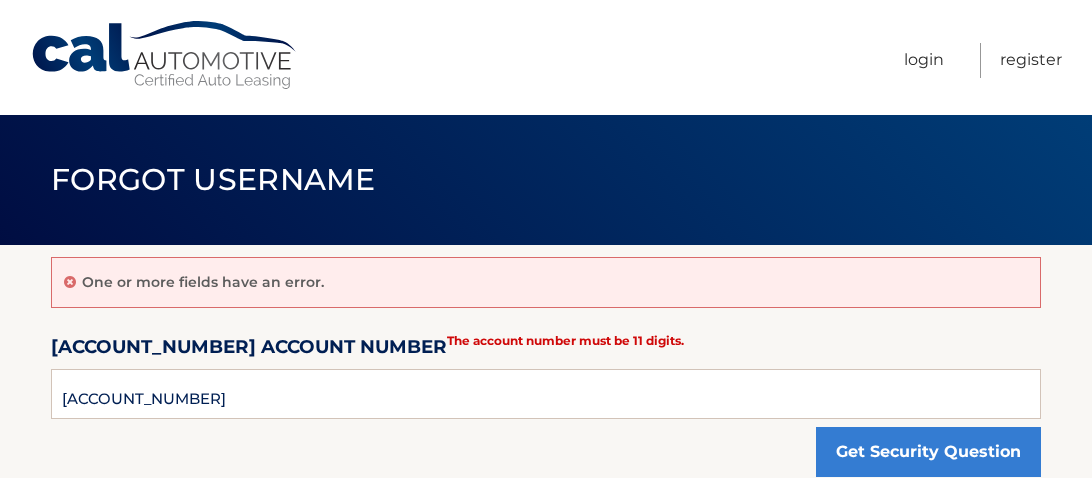 scroll, scrollTop: 0, scrollLeft: 0, axis: both 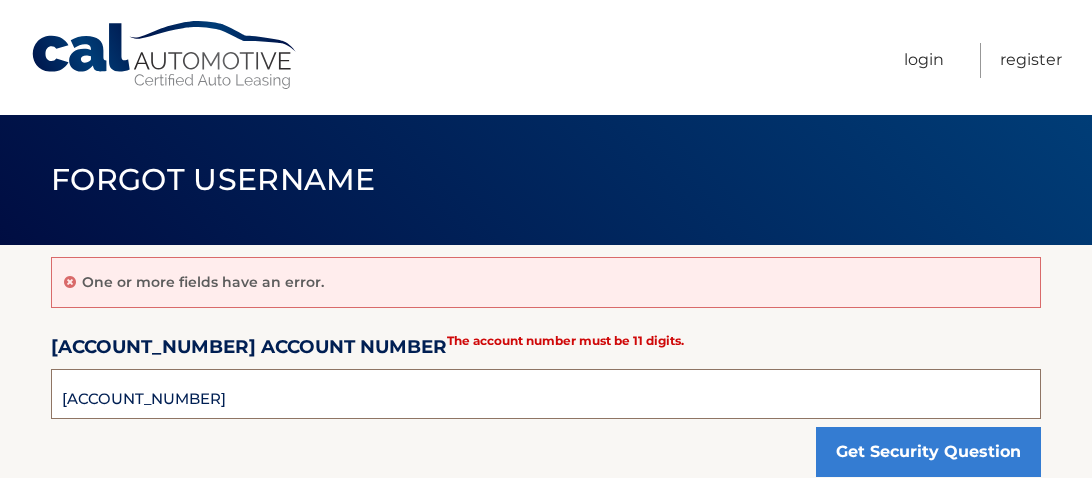 click on "1372102226" at bounding box center [546, 394] 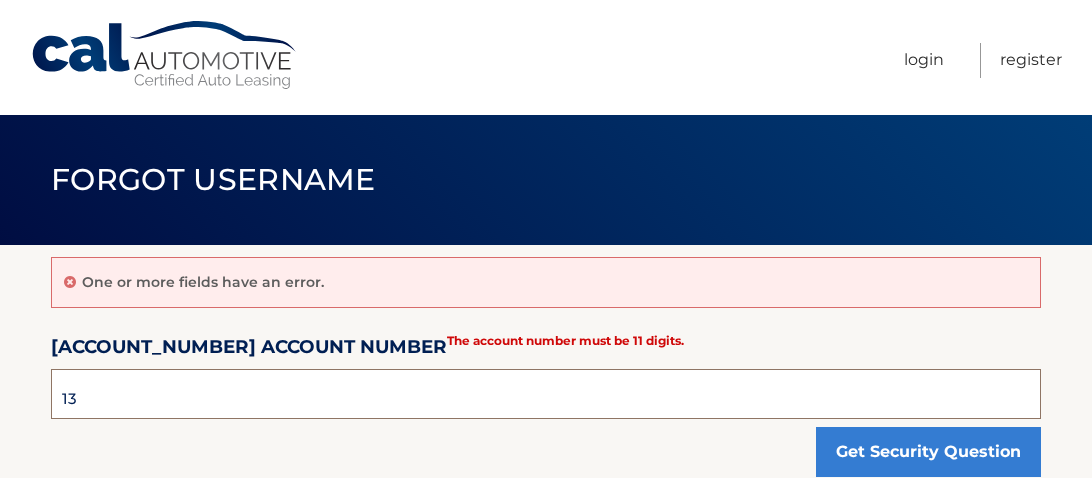 type on "1" 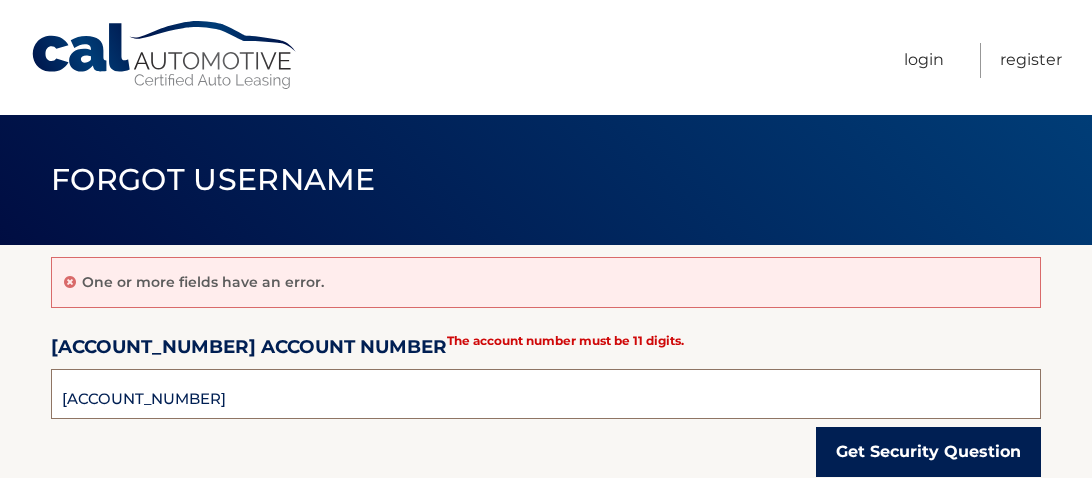 type on "[PHONE]" 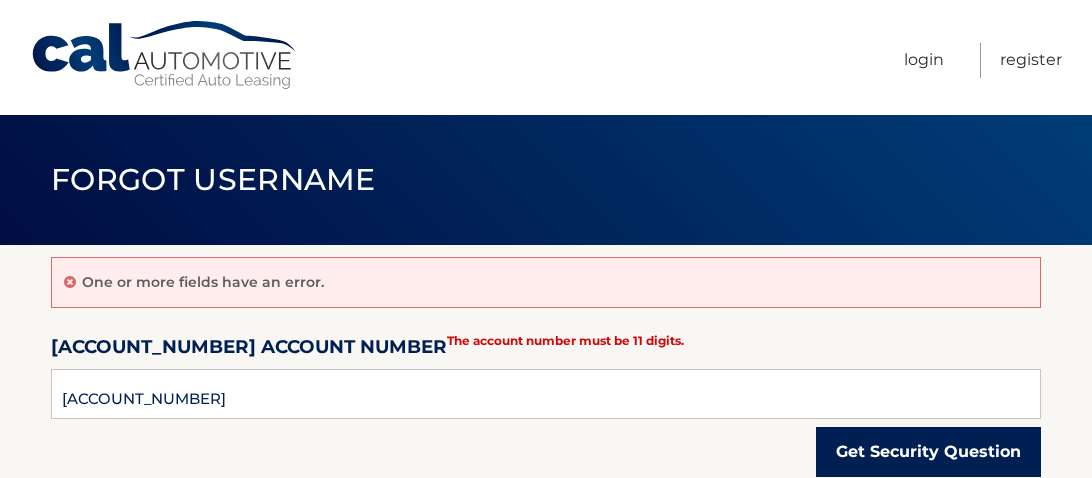 click on "Get Security Question" at bounding box center [928, 452] 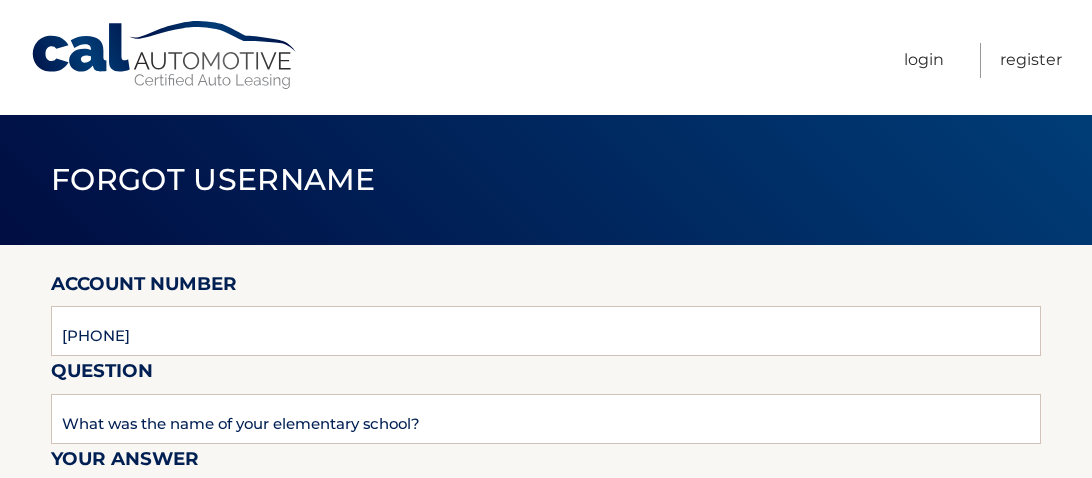 scroll, scrollTop: 0, scrollLeft: 0, axis: both 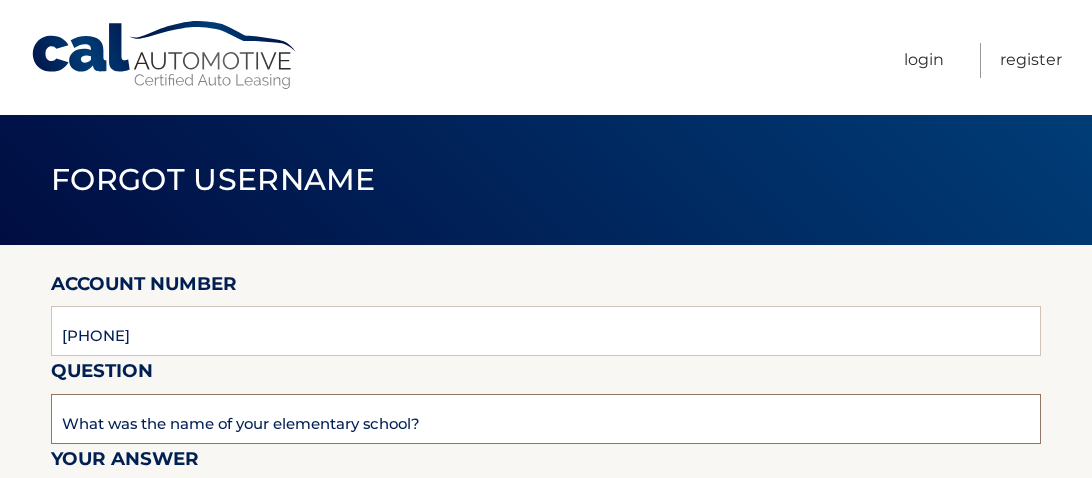 click on "What was the name of your elementary school?" at bounding box center [546, 419] 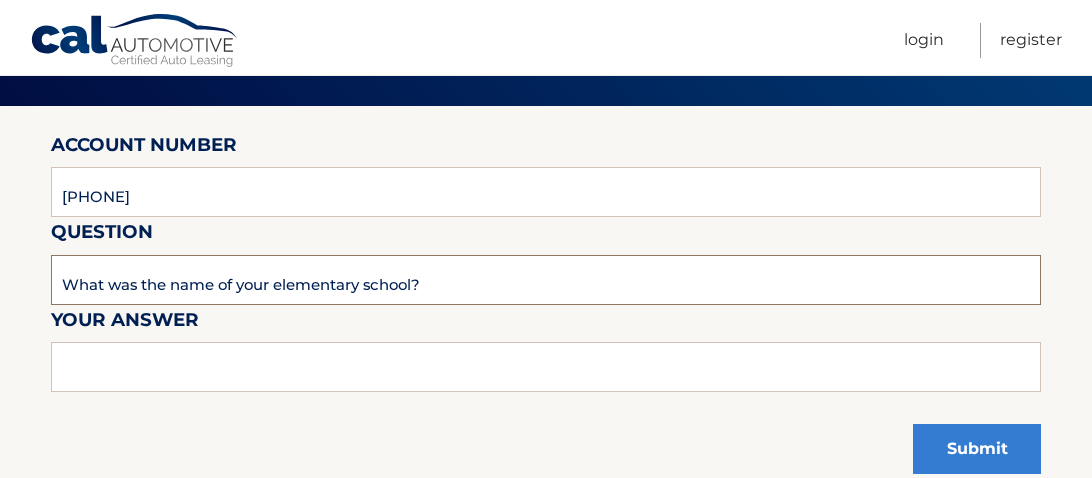 scroll, scrollTop: 136, scrollLeft: 0, axis: vertical 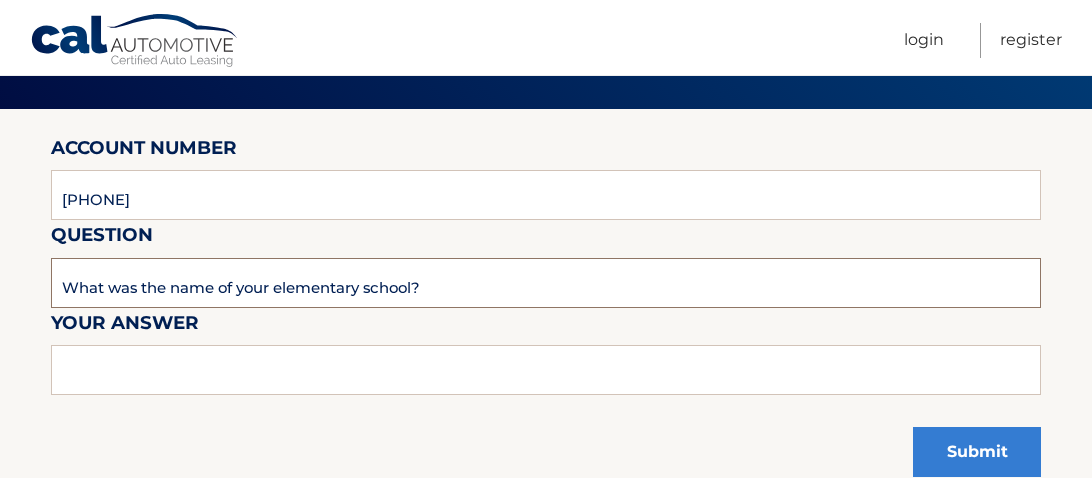 click on "What was the name of your elementary school?" at bounding box center [546, 283] 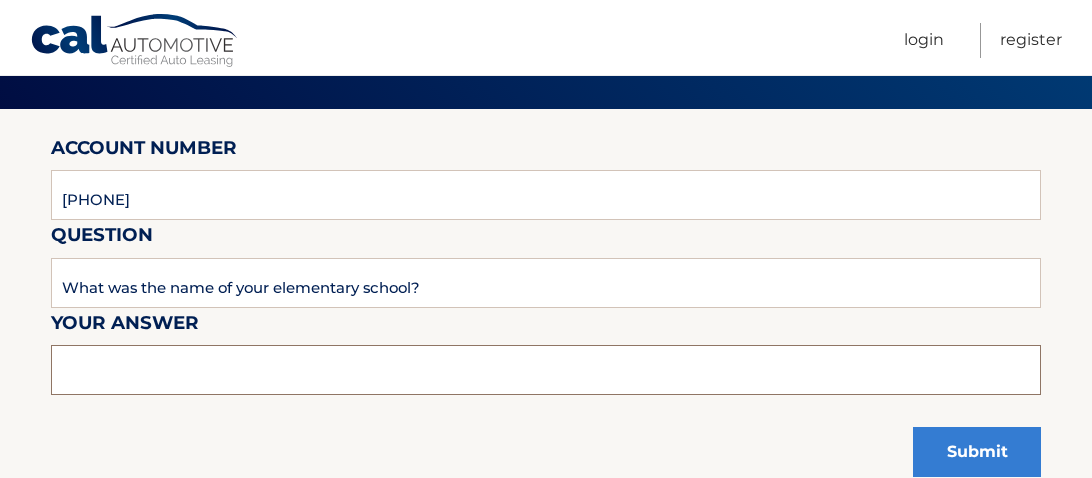 click at bounding box center [546, 370] 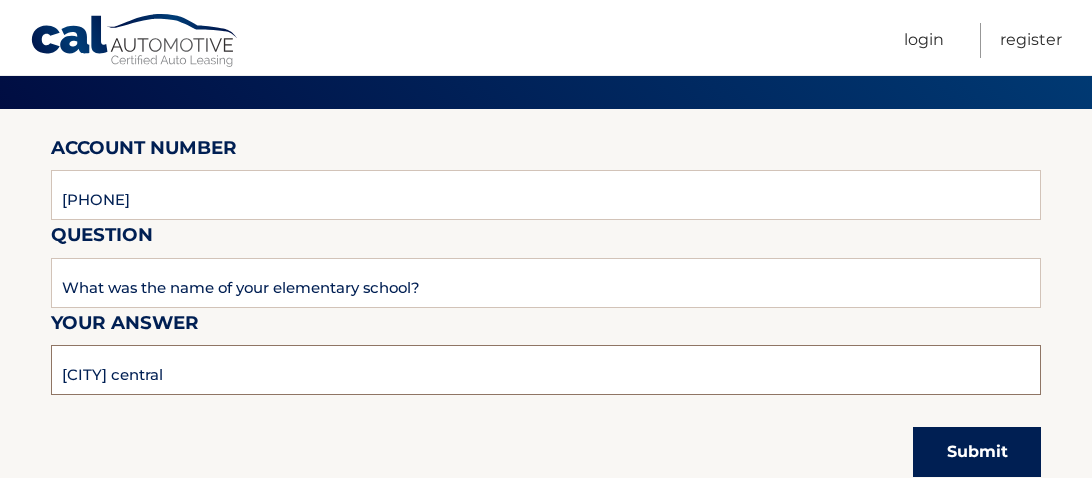 type on "bloomfield central" 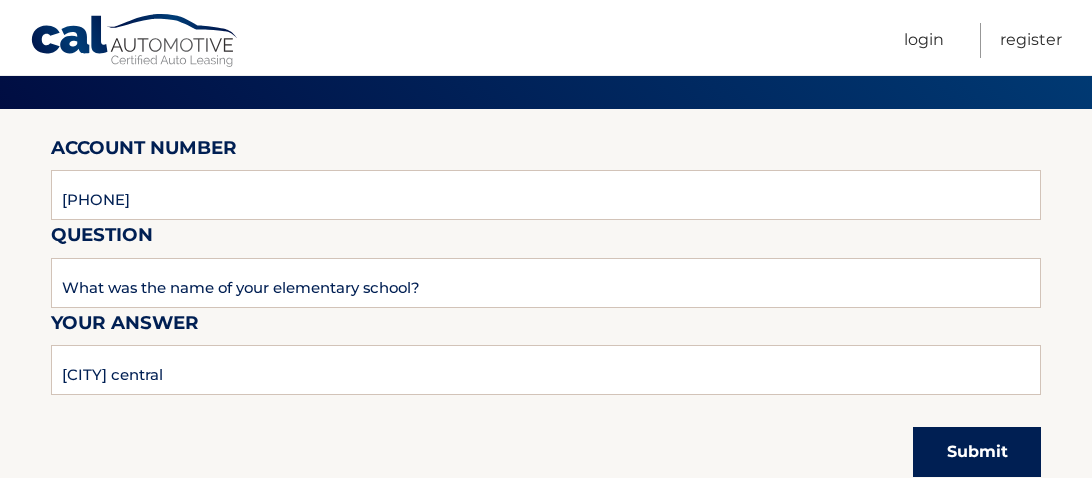 click on "Submit" at bounding box center (977, 452) 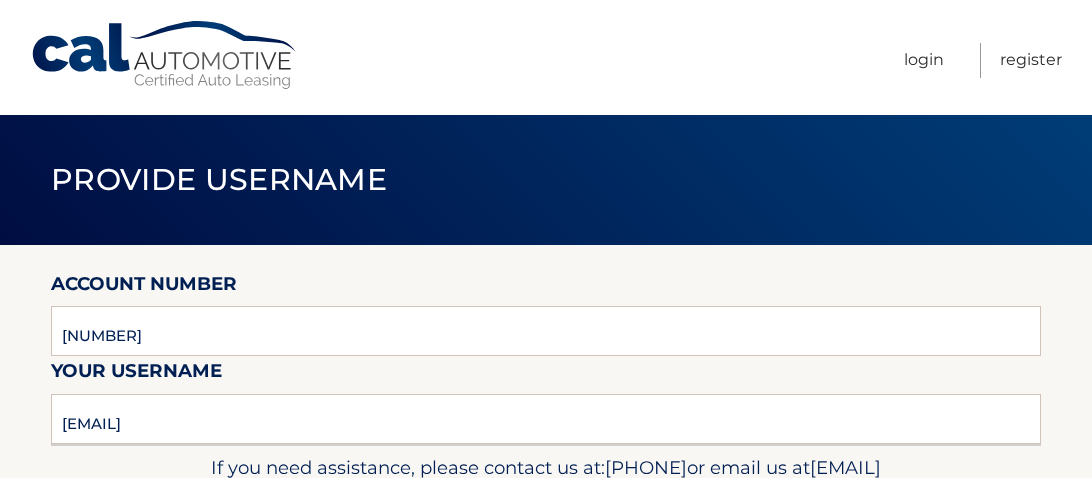 scroll, scrollTop: 0, scrollLeft: 0, axis: both 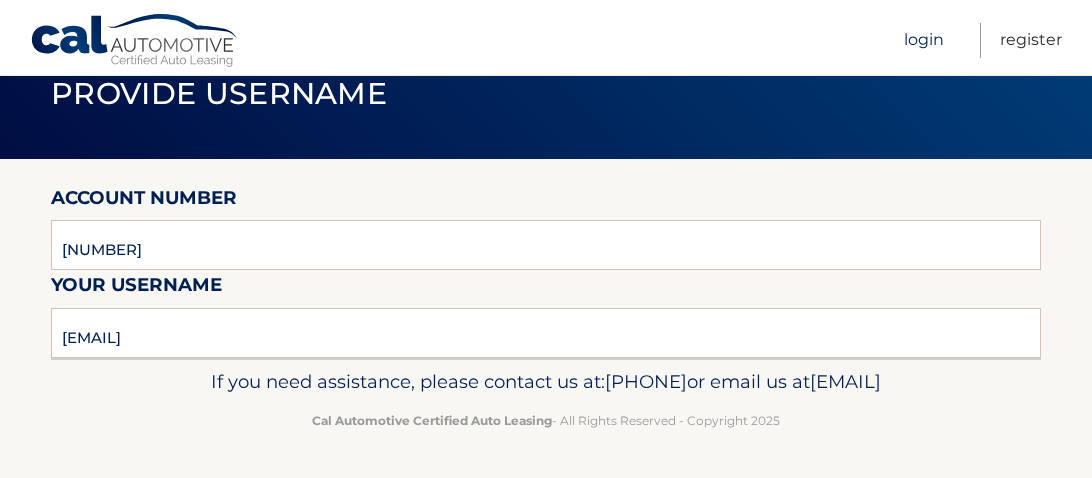 click on "Login" at bounding box center [924, 40] 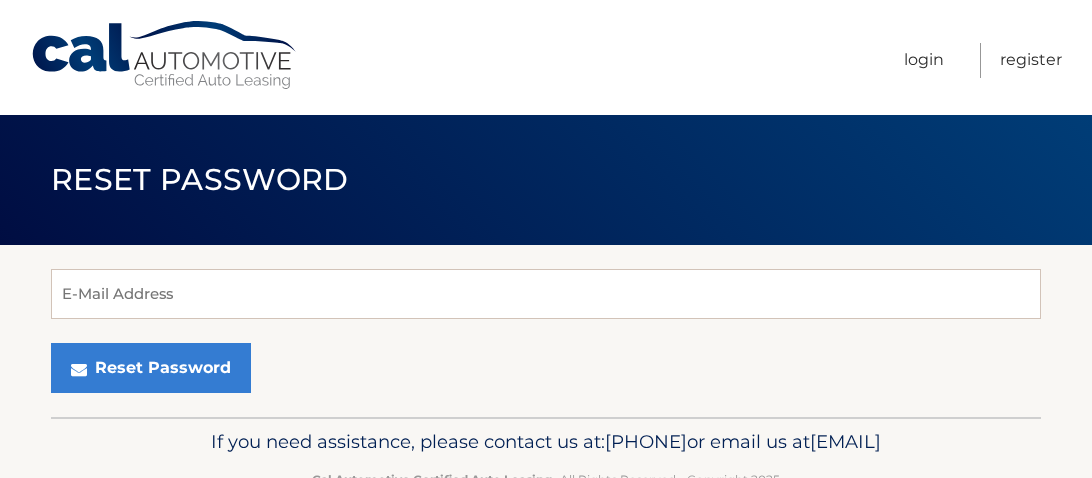 scroll, scrollTop: 0, scrollLeft: 0, axis: both 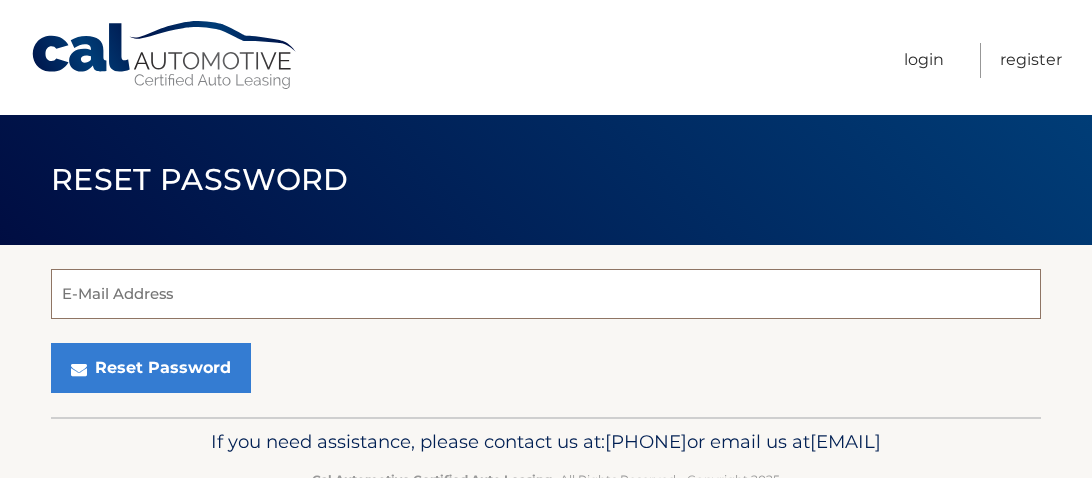 click on "E-Mail Address" at bounding box center (546, 294) 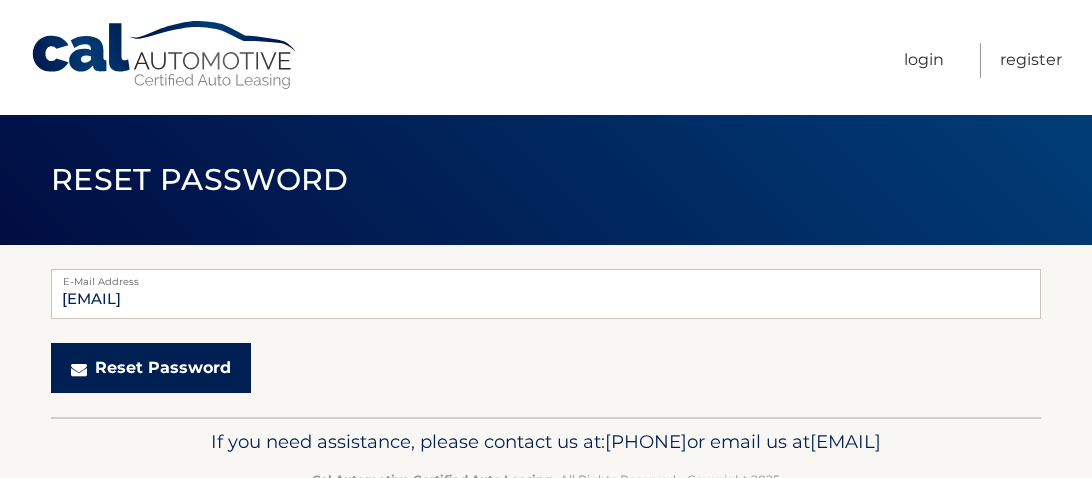 click on "Reset Password" at bounding box center [151, 368] 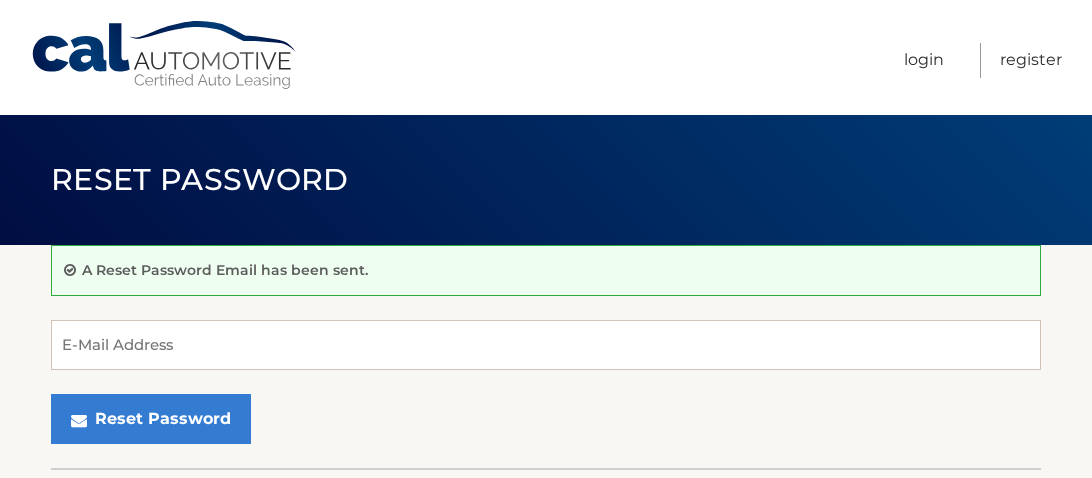 scroll, scrollTop: 0, scrollLeft: 0, axis: both 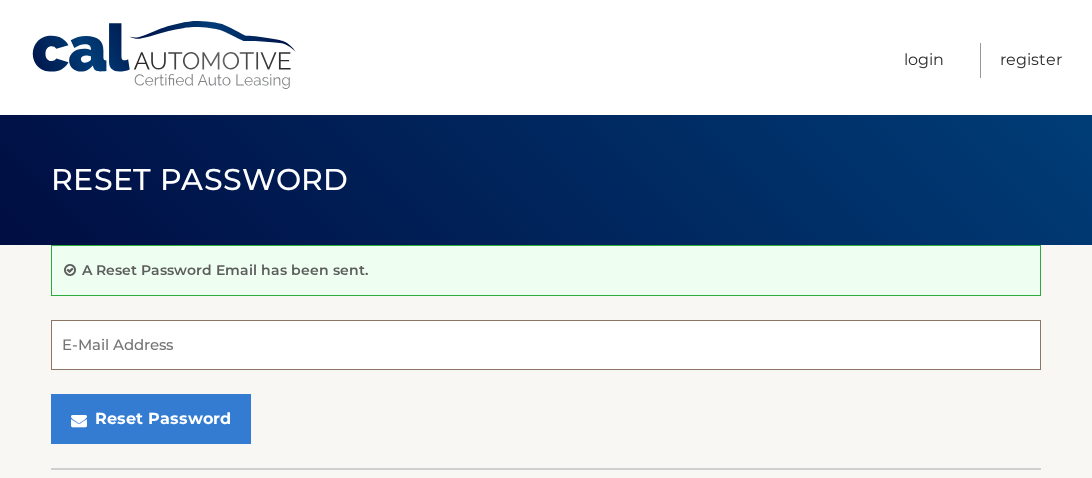 click on "E-Mail Address" at bounding box center [546, 345] 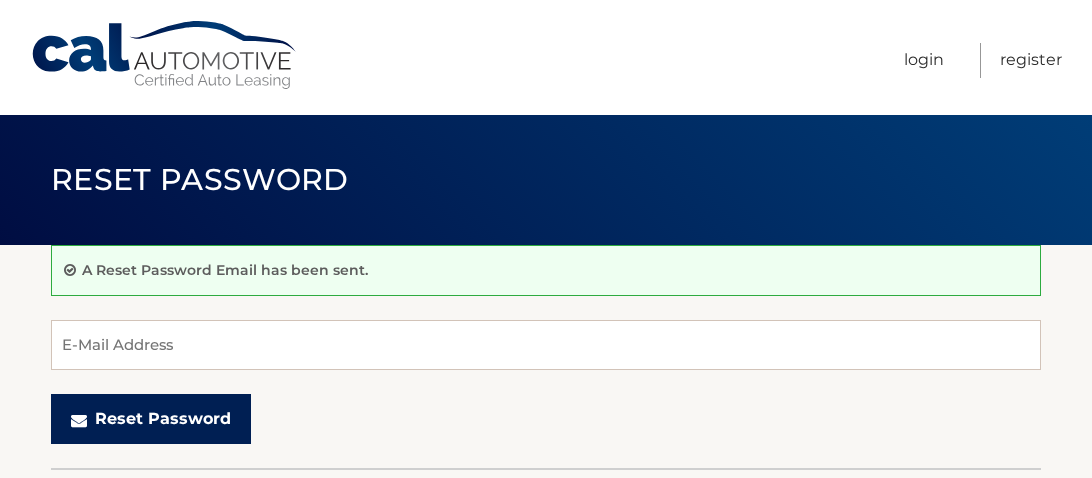 click on "Reset Password" at bounding box center [151, 419] 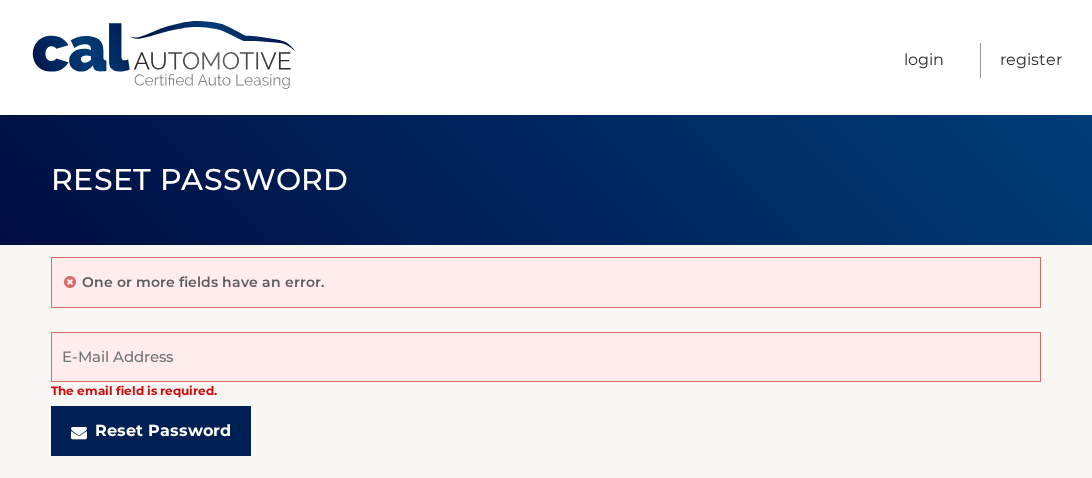 scroll, scrollTop: 0, scrollLeft: 0, axis: both 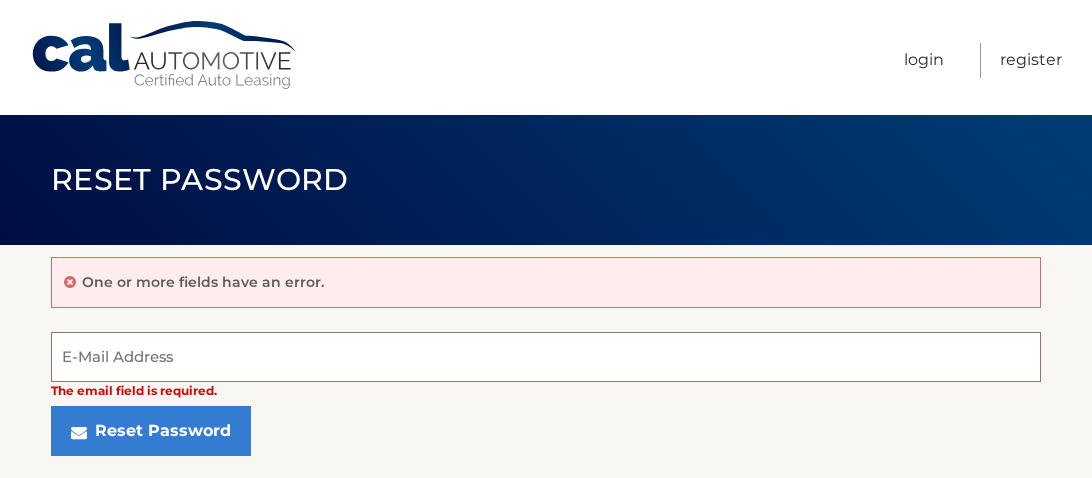 click on "E-Mail Address" at bounding box center (546, 357) 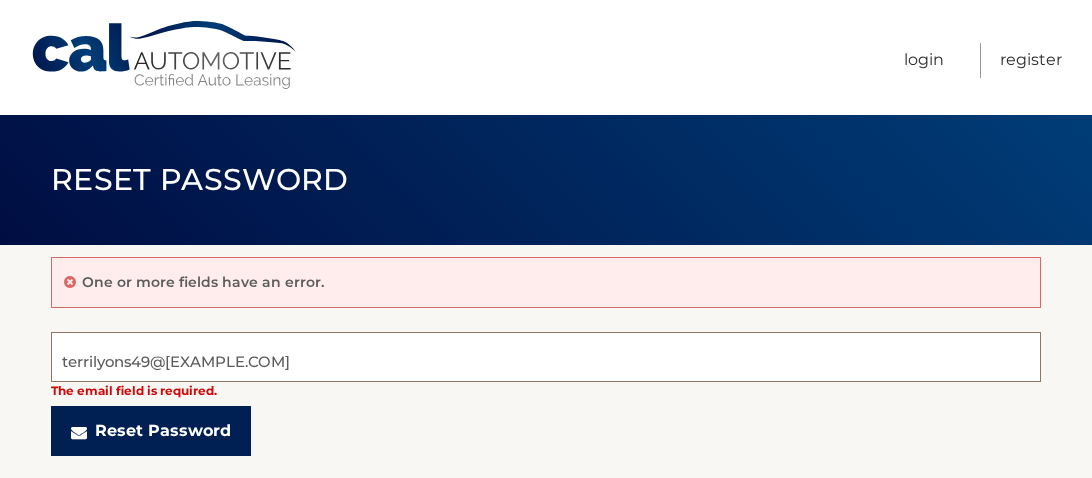 type on "terrilyons49@gmail.com" 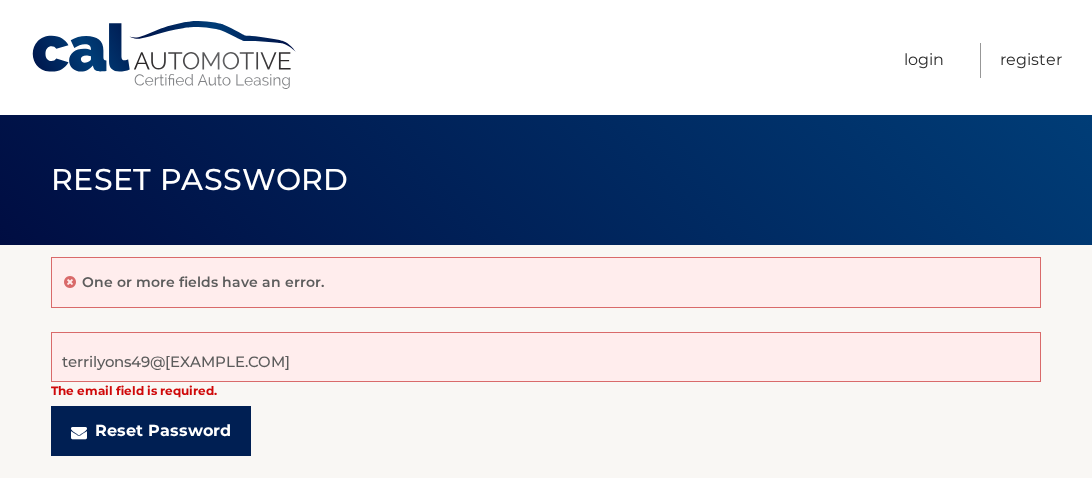 click on "Reset Password" at bounding box center [151, 431] 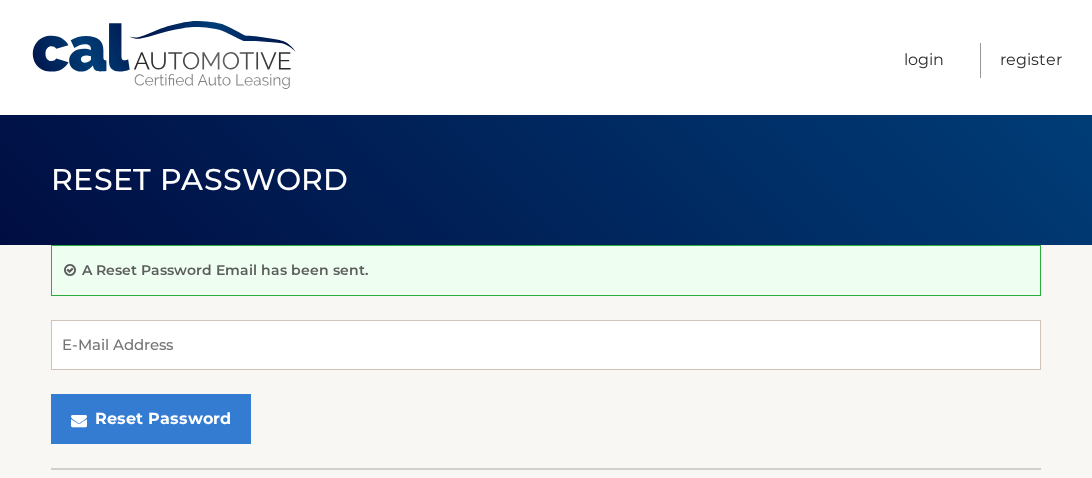 scroll, scrollTop: 0, scrollLeft: 0, axis: both 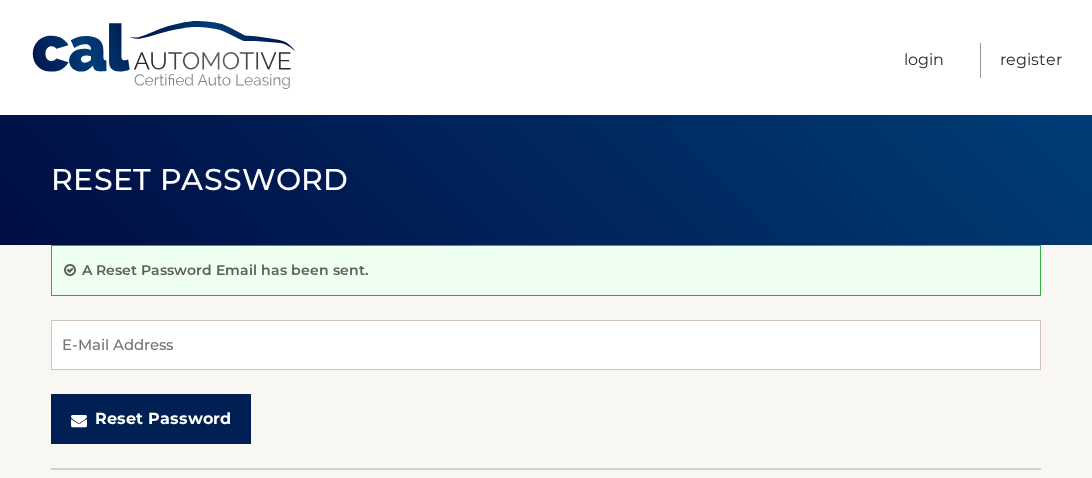 click on "Reset Password" at bounding box center [151, 419] 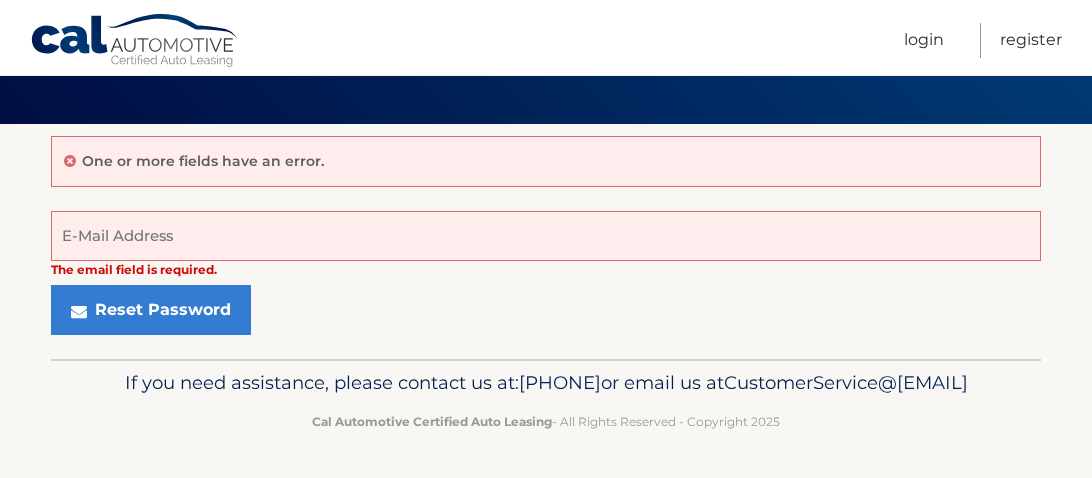 scroll, scrollTop: 151, scrollLeft: 0, axis: vertical 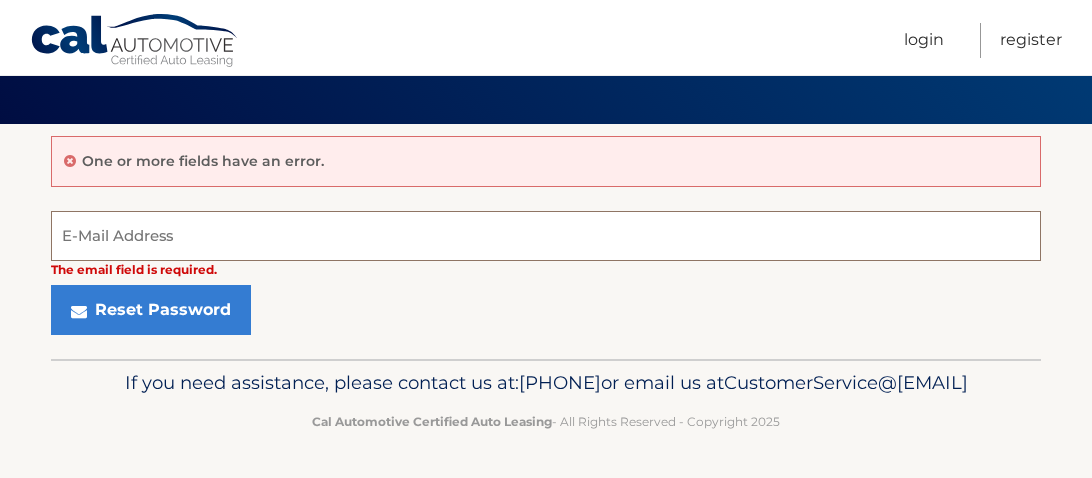 click on "E-Mail Address" at bounding box center [546, 236] 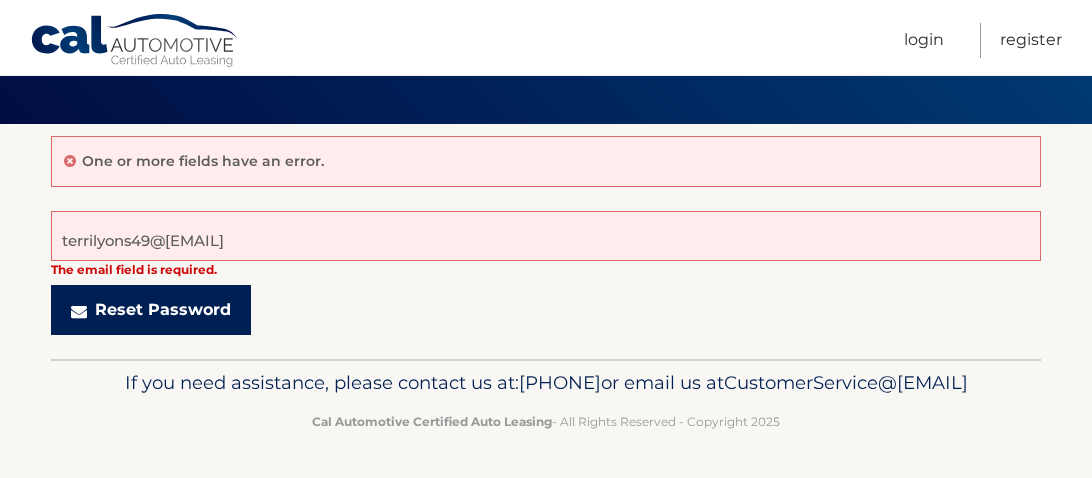 click on "Reset Password" at bounding box center (151, 310) 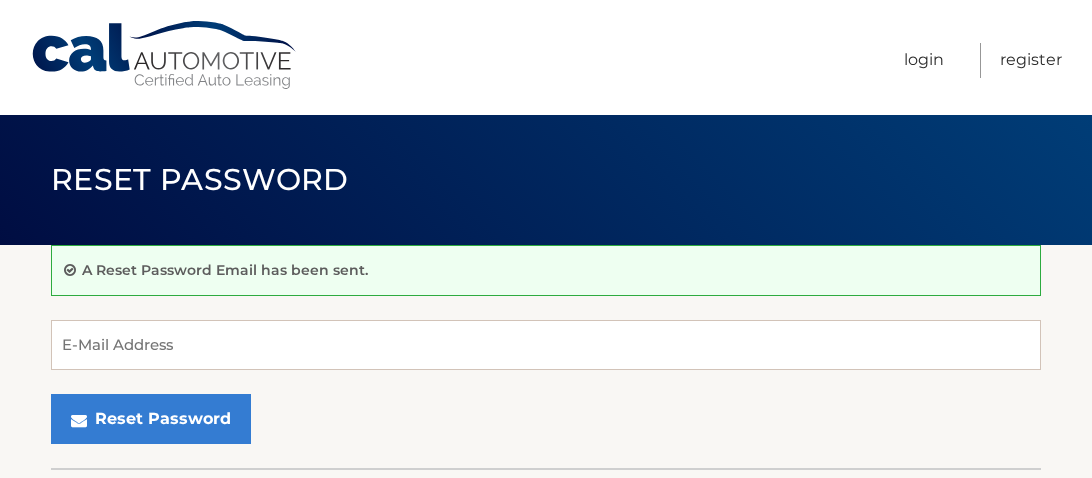 scroll, scrollTop: 0, scrollLeft: 0, axis: both 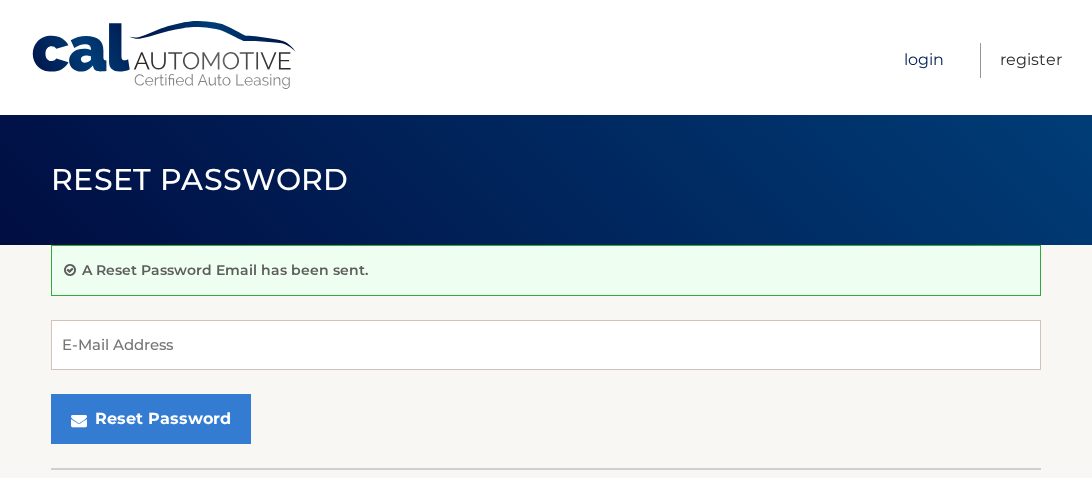 click on "Login" at bounding box center [924, 60] 